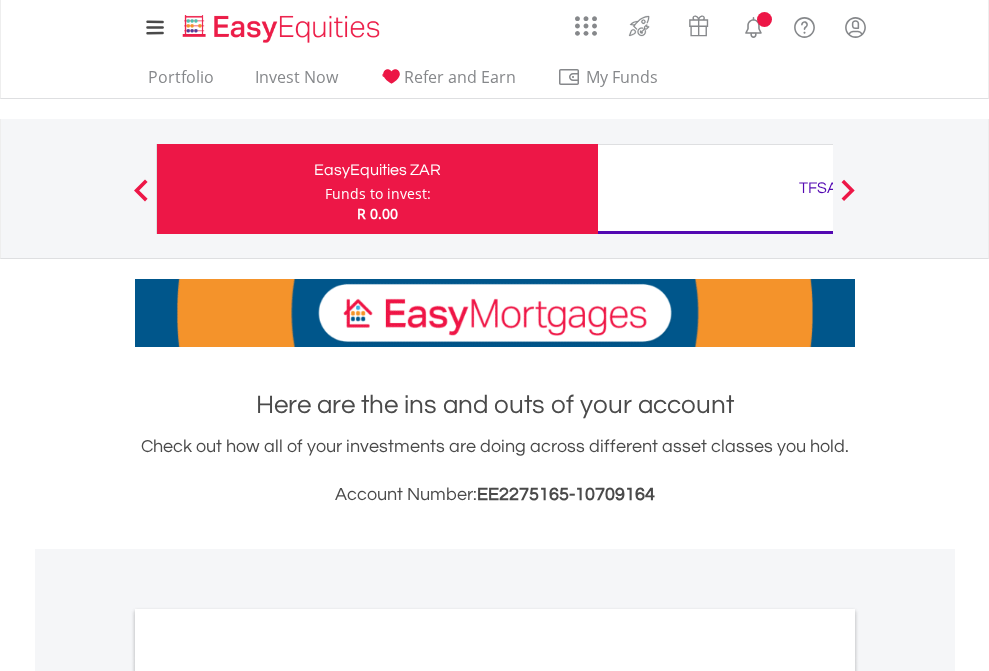scroll, scrollTop: 0, scrollLeft: 0, axis: both 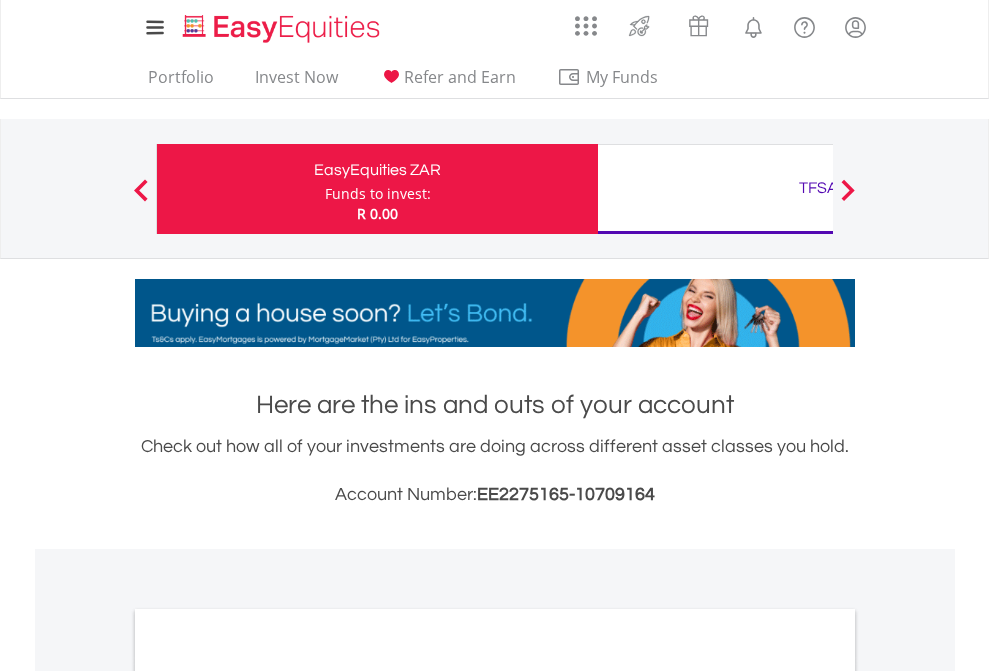 click on "Funds to invest:" at bounding box center [378, 194] 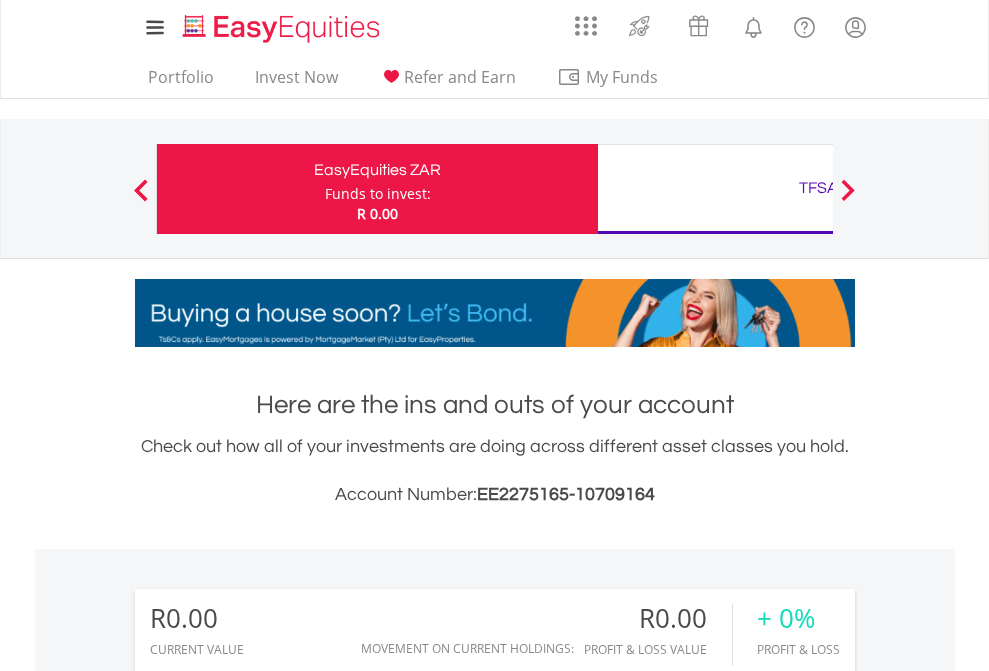 scroll, scrollTop: 999808, scrollLeft: 999687, axis: both 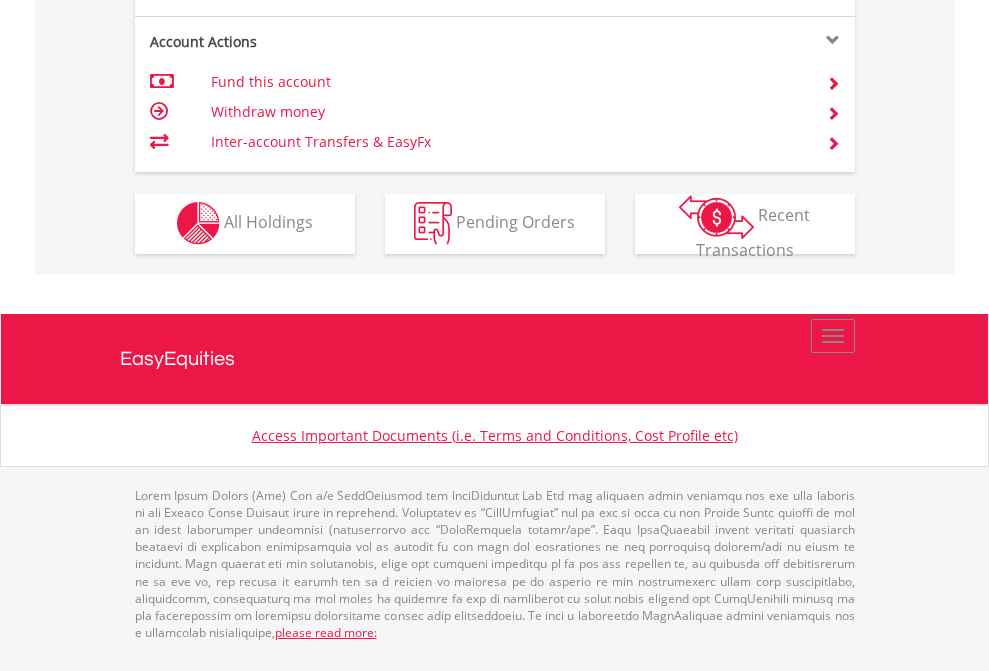click on "Investment types" at bounding box center (706, -353) 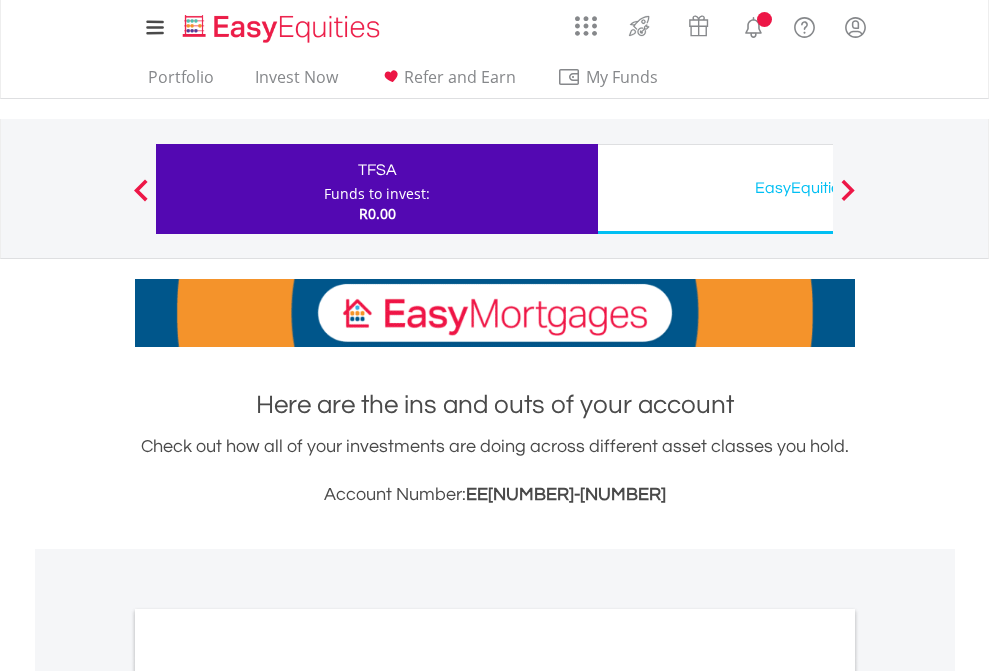 scroll, scrollTop: 0, scrollLeft: 0, axis: both 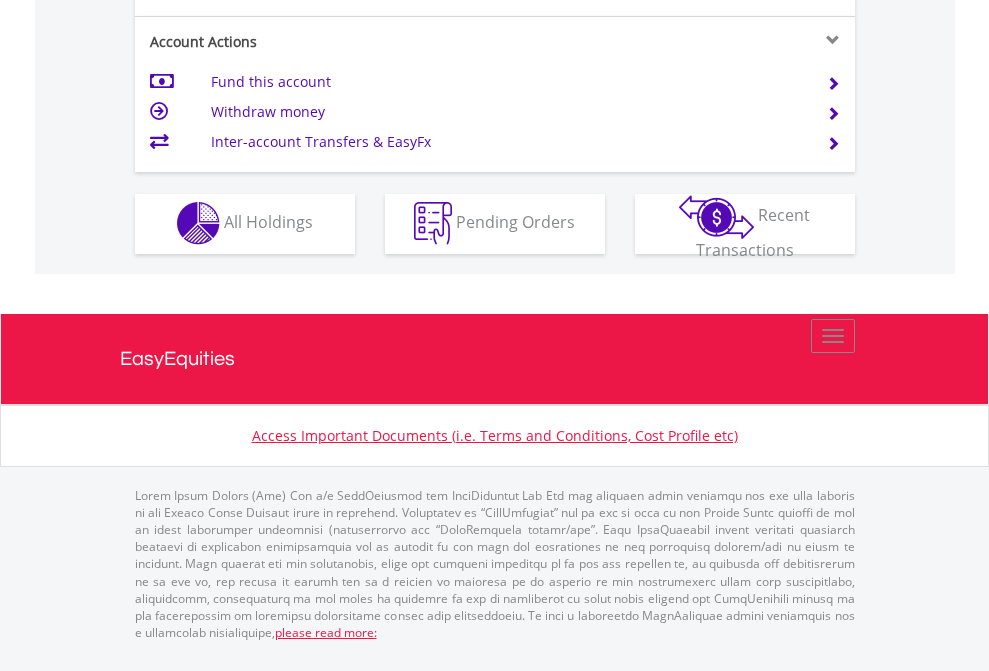 click on "Investment types" at bounding box center [706, -353] 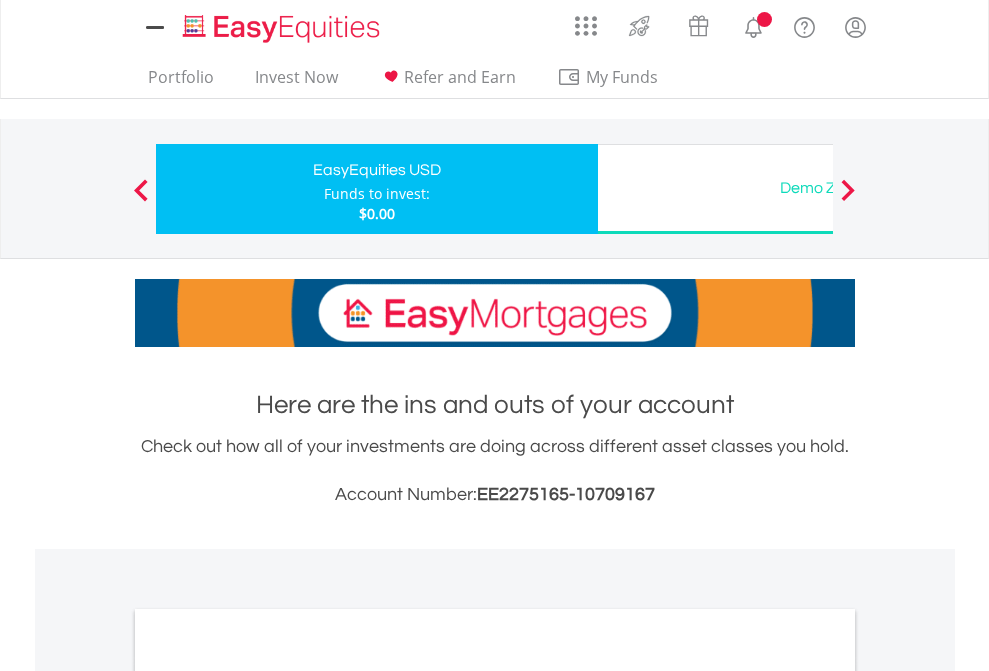 scroll, scrollTop: 0, scrollLeft: 0, axis: both 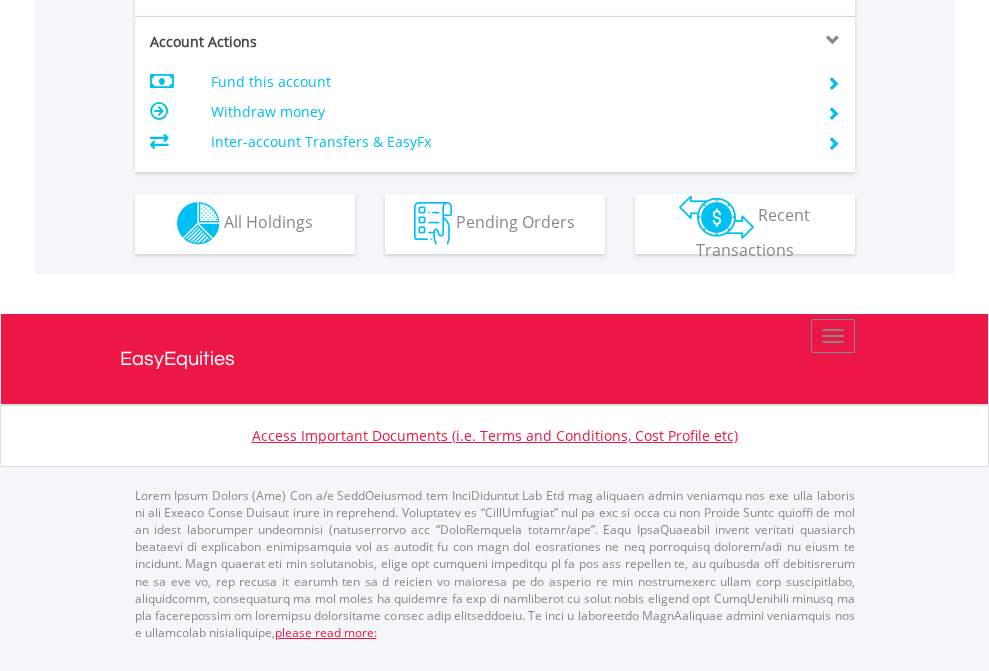 click on "Investment types" at bounding box center (706, -353) 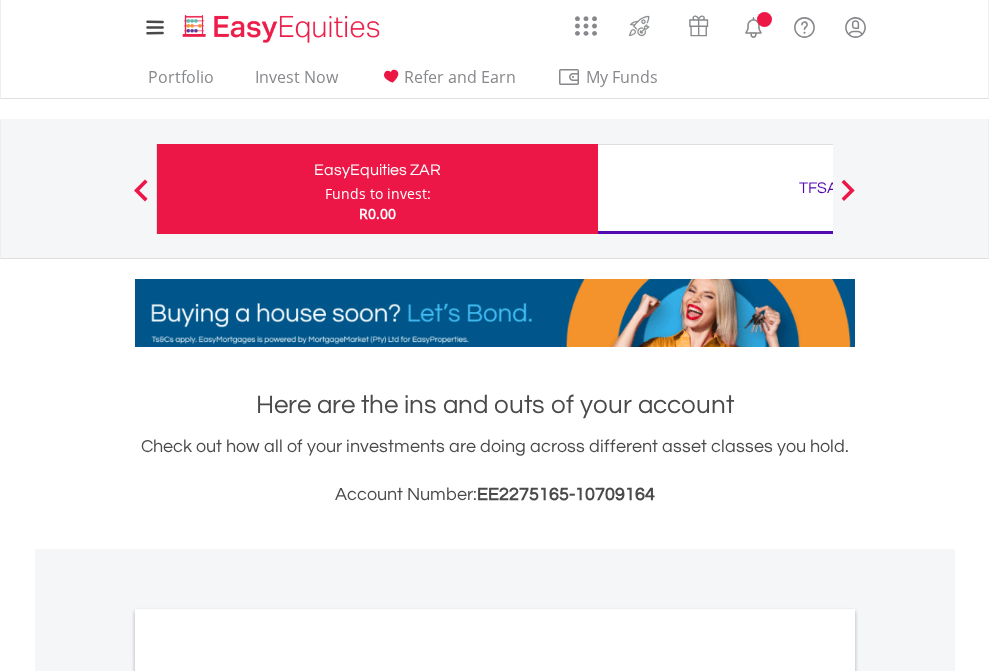 scroll, scrollTop: 0, scrollLeft: 0, axis: both 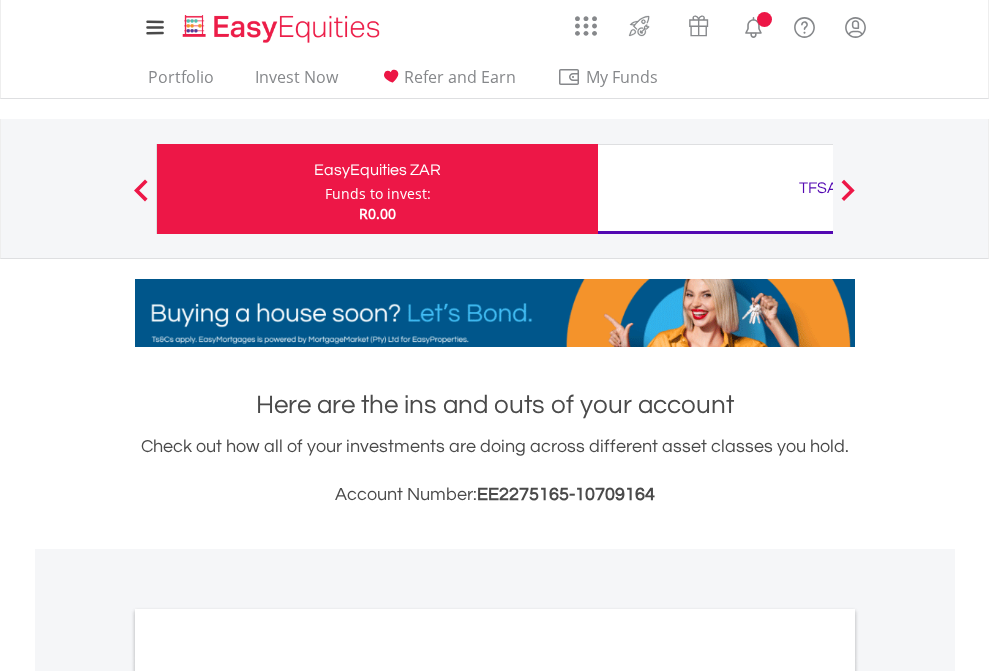 click on "All Holdings" at bounding box center [268, 1096] 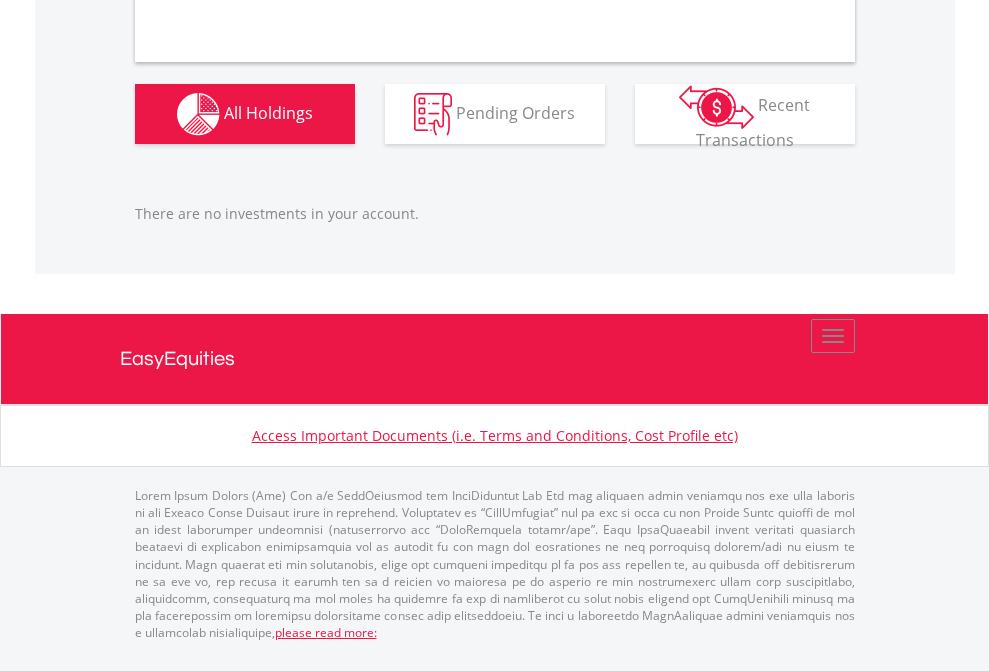 scroll, scrollTop: 1980, scrollLeft: 0, axis: vertical 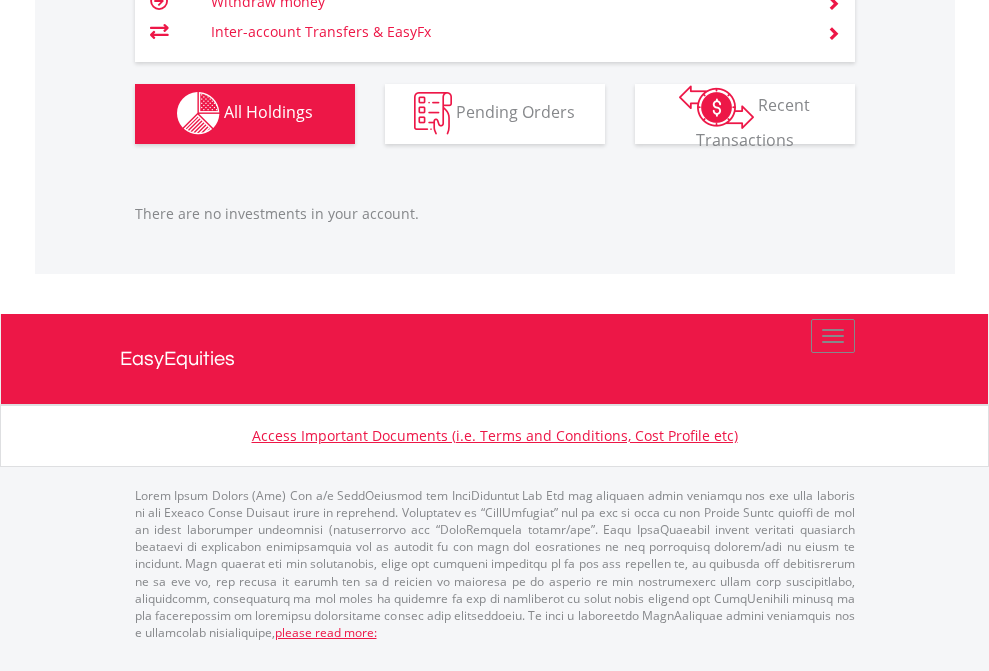 click on "TFSA" at bounding box center (818, -1142) 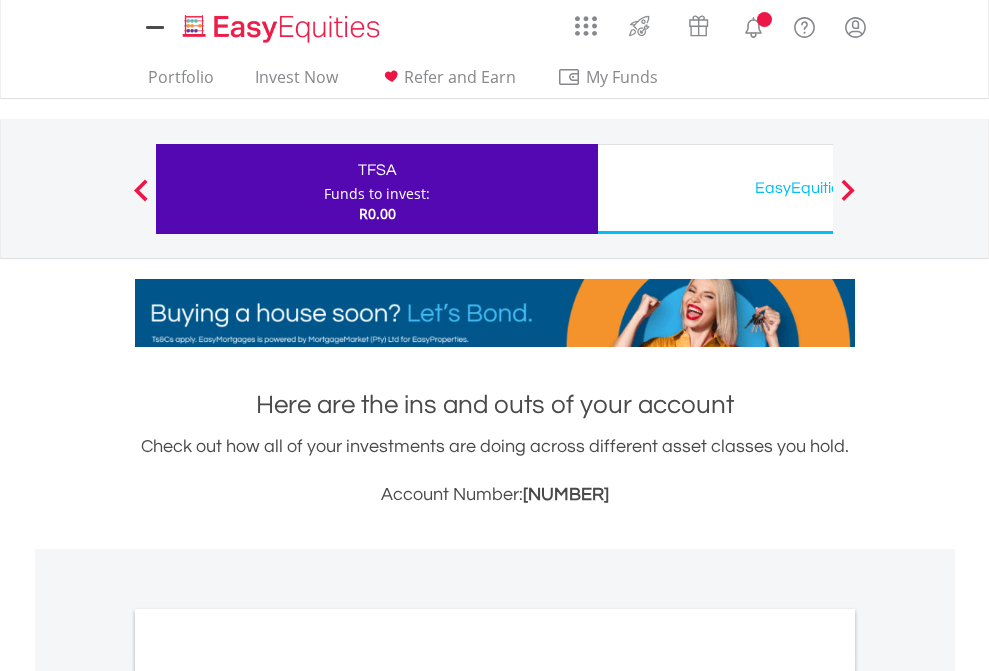 scroll, scrollTop: 0, scrollLeft: 0, axis: both 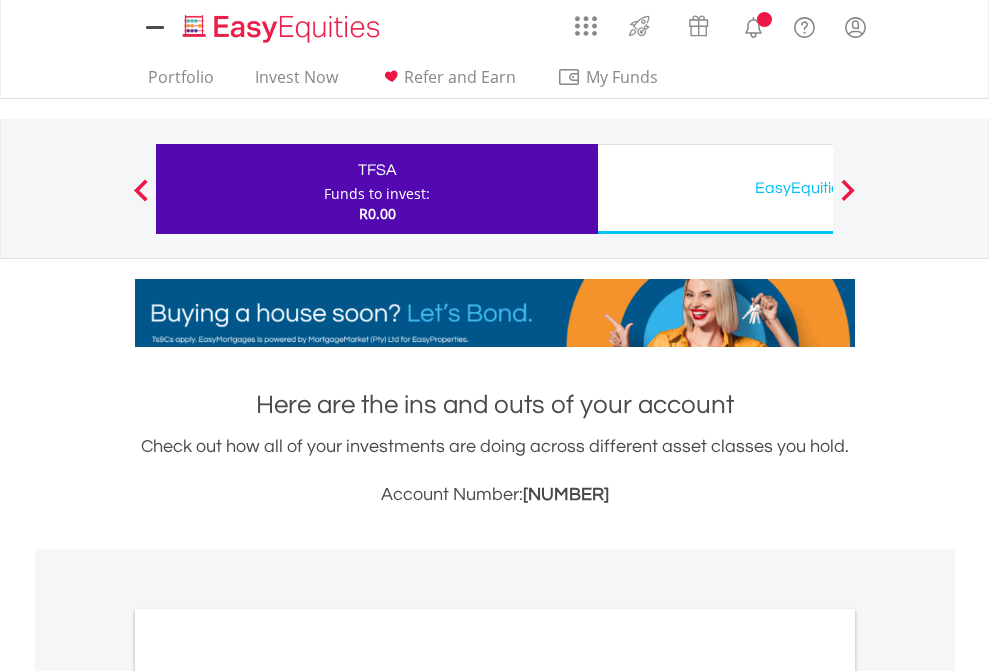 click on "All Holdings" at bounding box center [268, 1096] 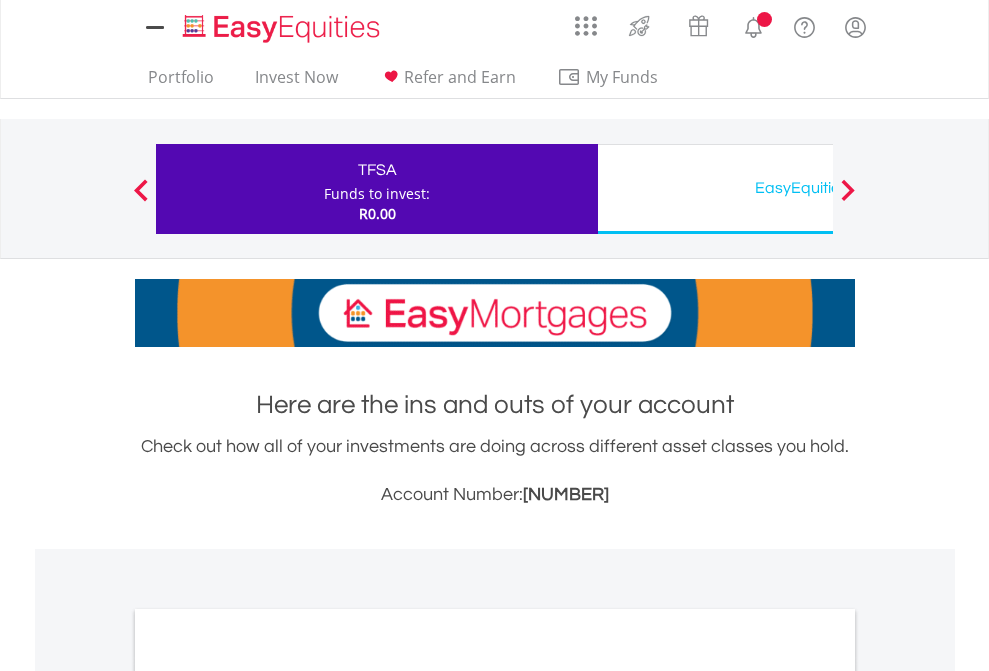 scroll, scrollTop: 1202, scrollLeft: 0, axis: vertical 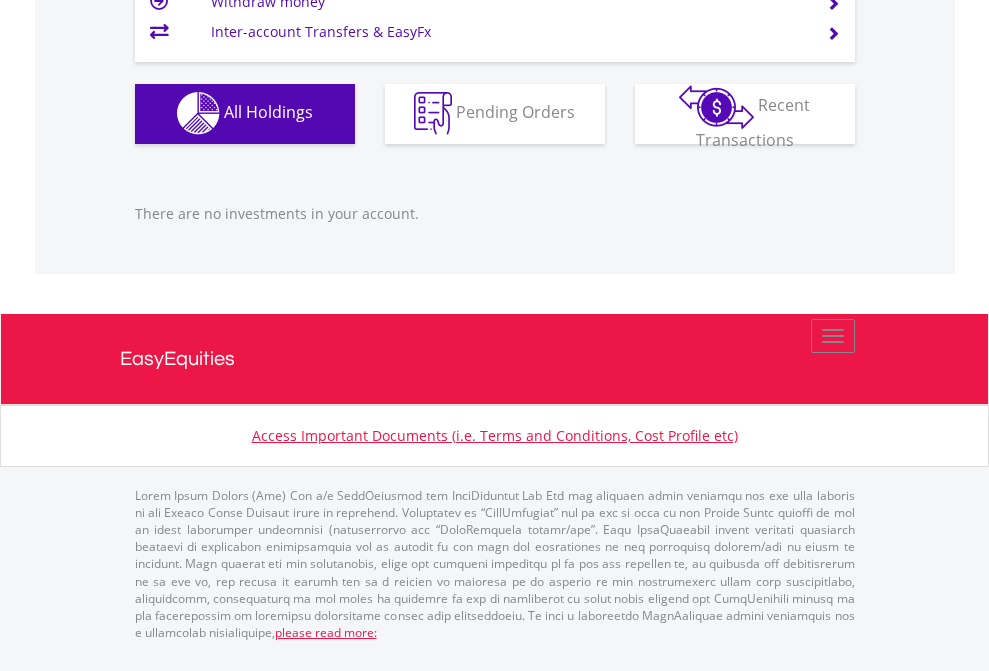 click on "EasyEquities USD" at bounding box center [818, -1142] 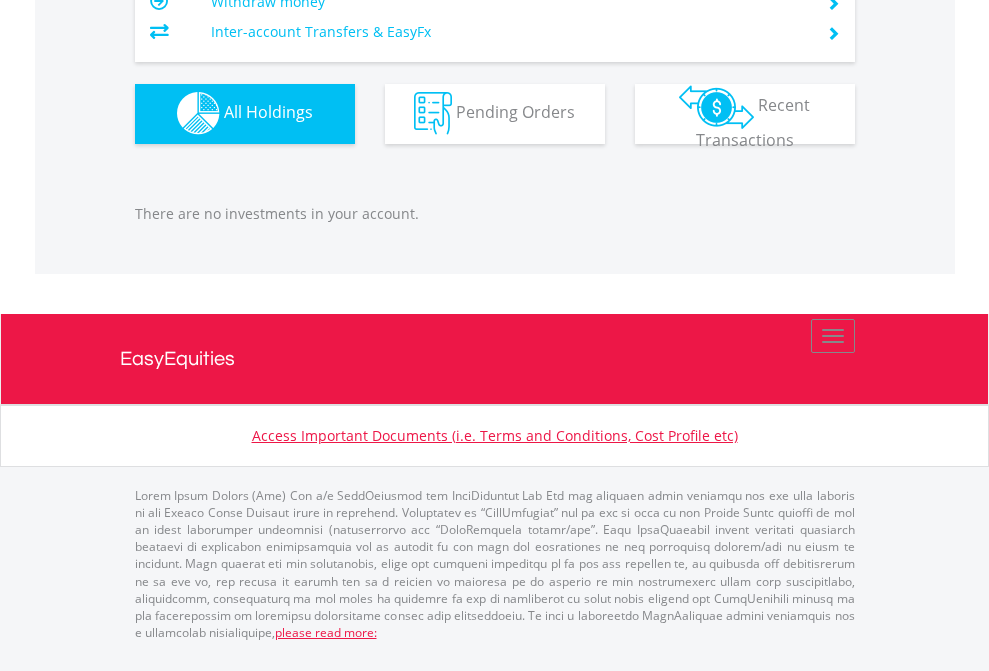 scroll, scrollTop: 1980, scrollLeft: 0, axis: vertical 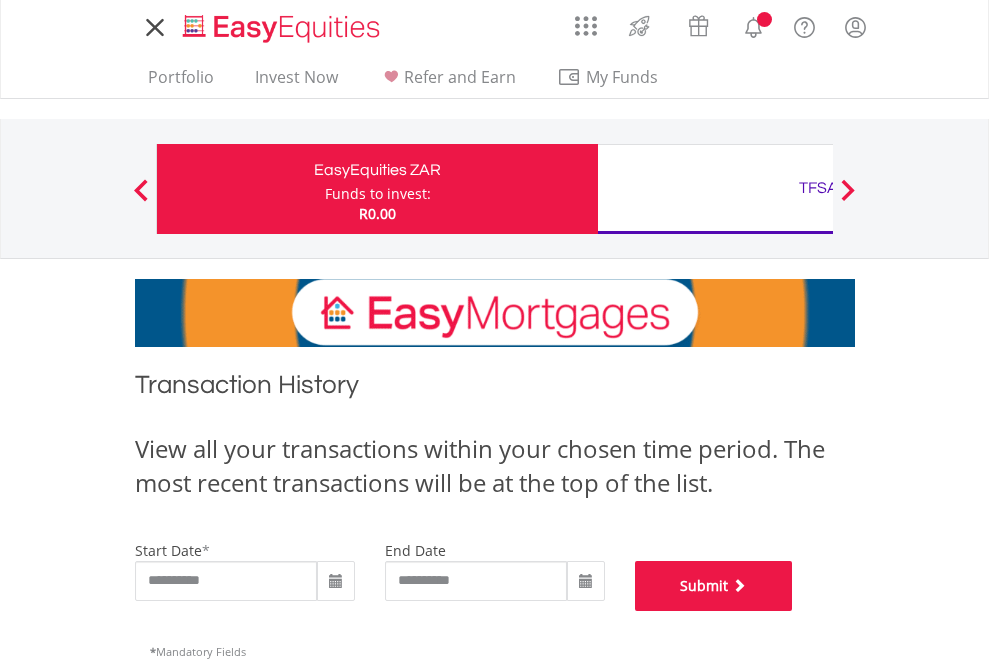 click on "Submit" at bounding box center (714, 586) 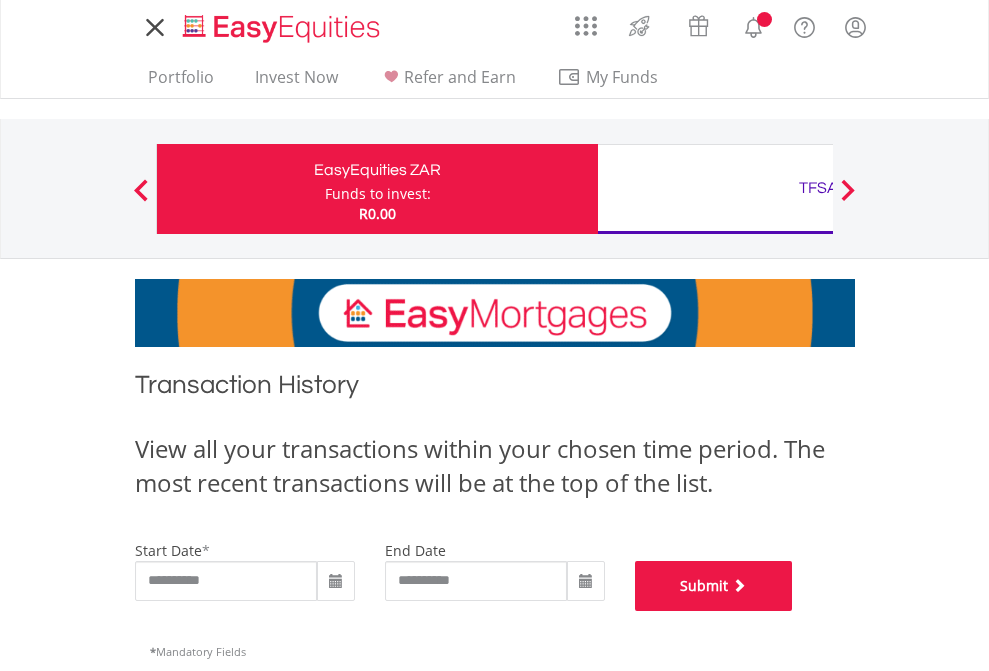 scroll, scrollTop: 811, scrollLeft: 0, axis: vertical 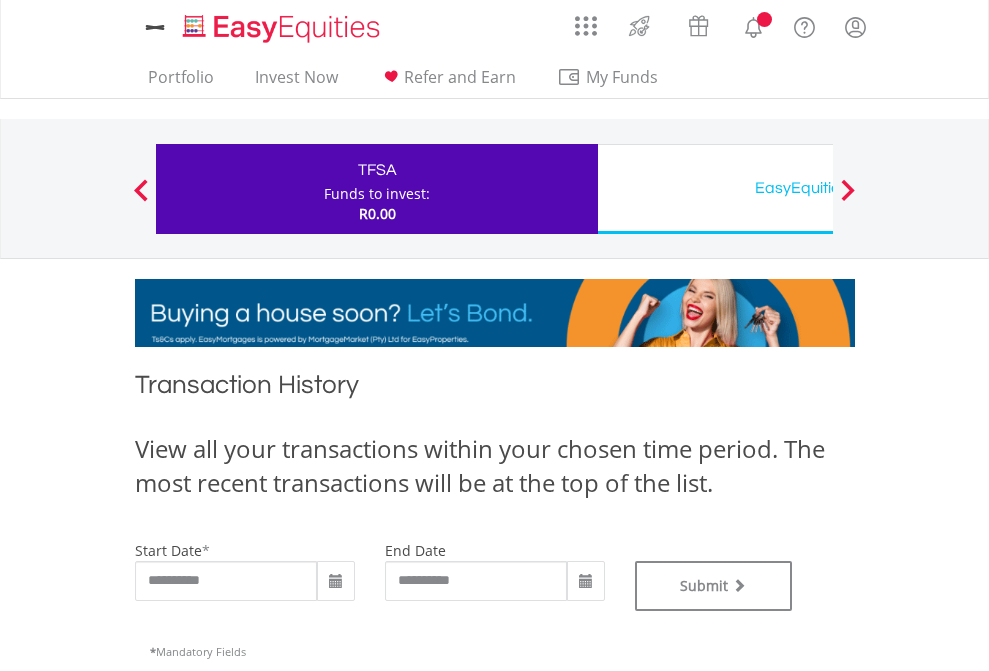 click on "EasyEquities USD" at bounding box center (818, 188) 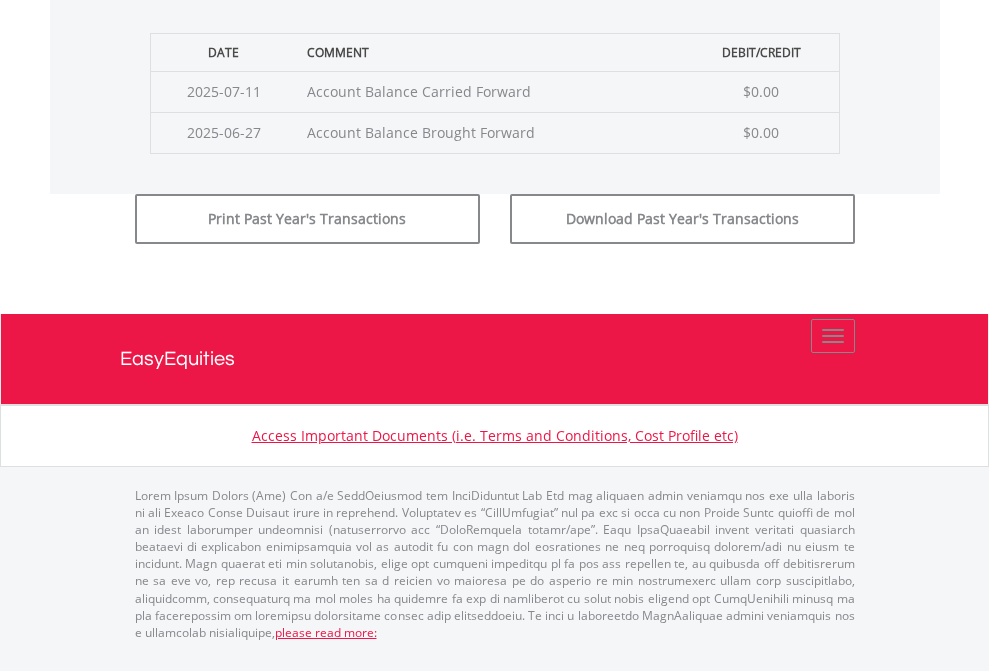 click on "Submit" at bounding box center (714, -183) 